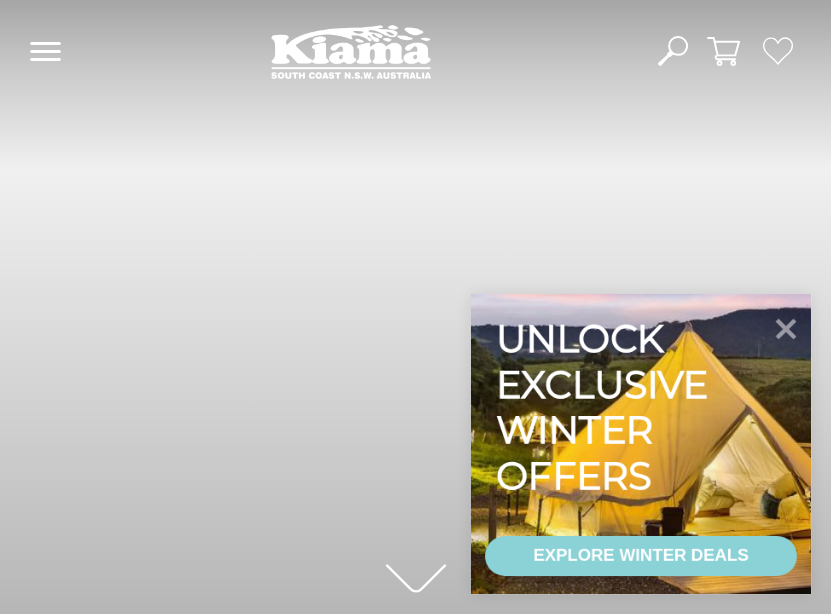 scroll, scrollTop: 0, scrollLeft: 0, axis: both 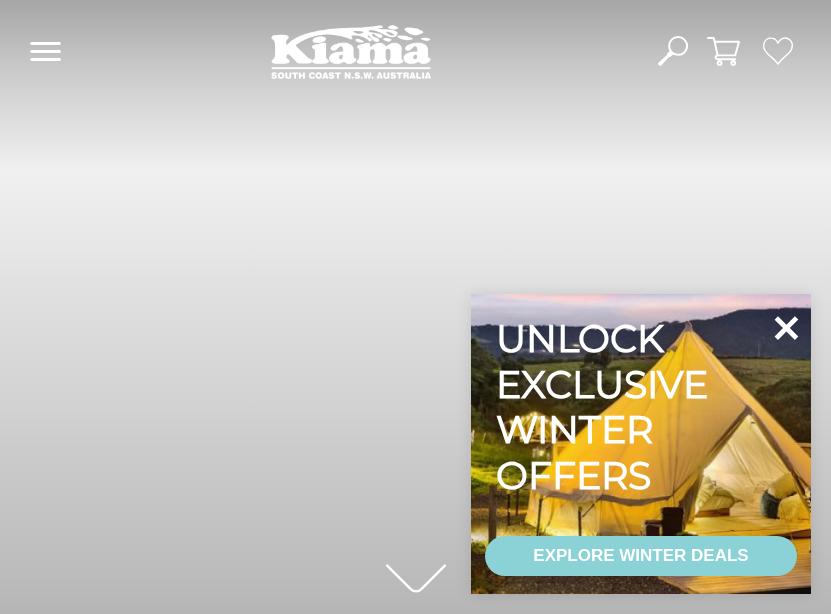click 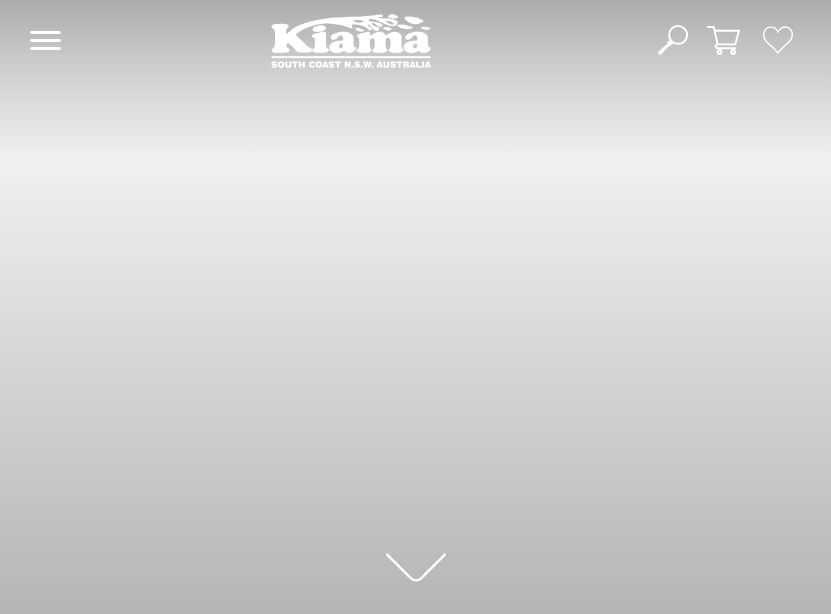 scroll, scrollTop: 9, scrollLeft: 0, axis: vertical 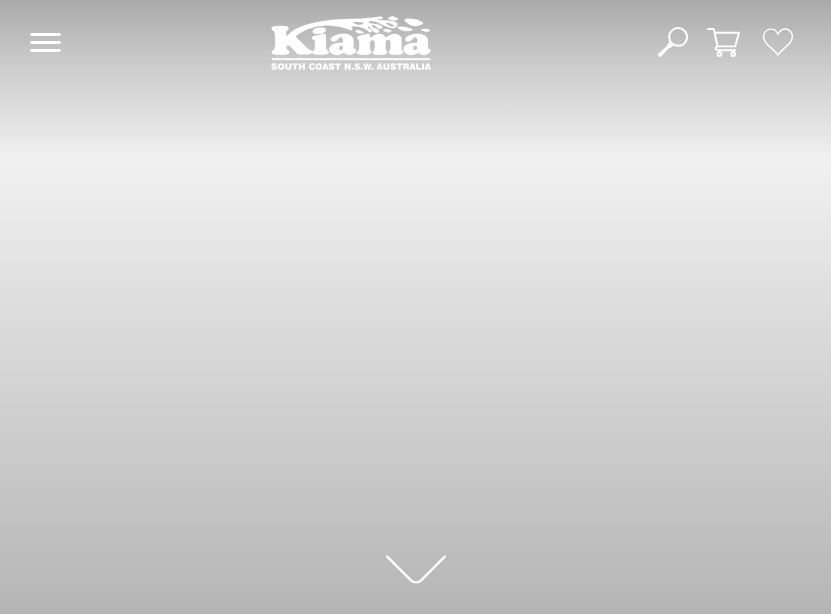 click 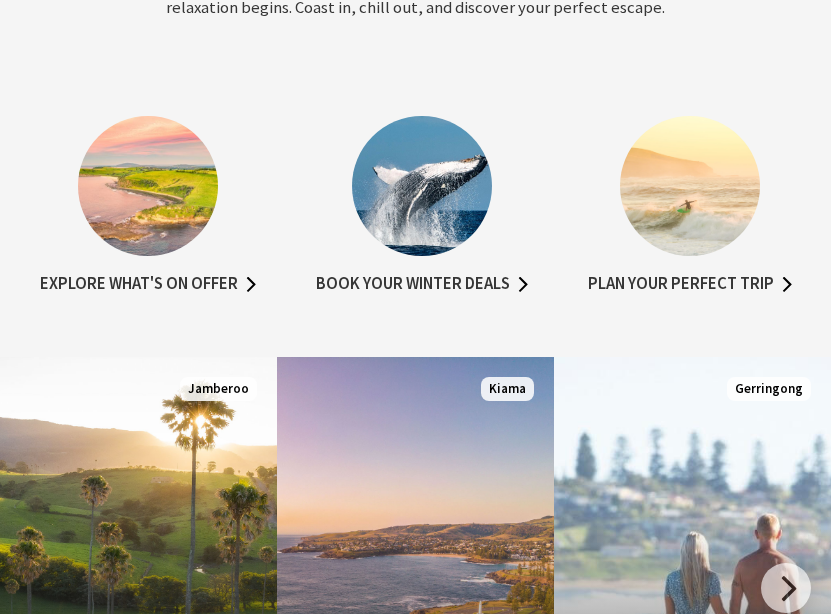 scroll, scrollTop: 999, scrollLeft: 0, axis: vertical 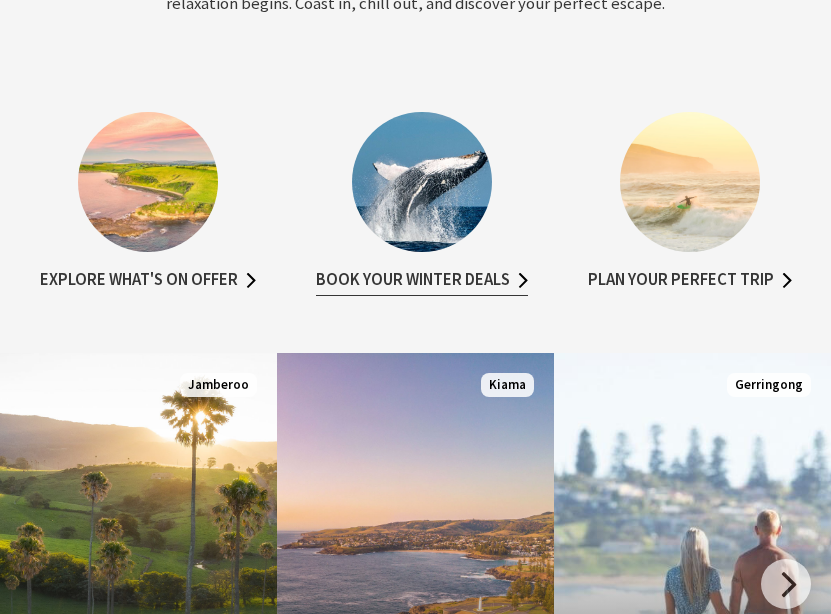 click on "Book your winter deals" at bounding box center (422, 281) 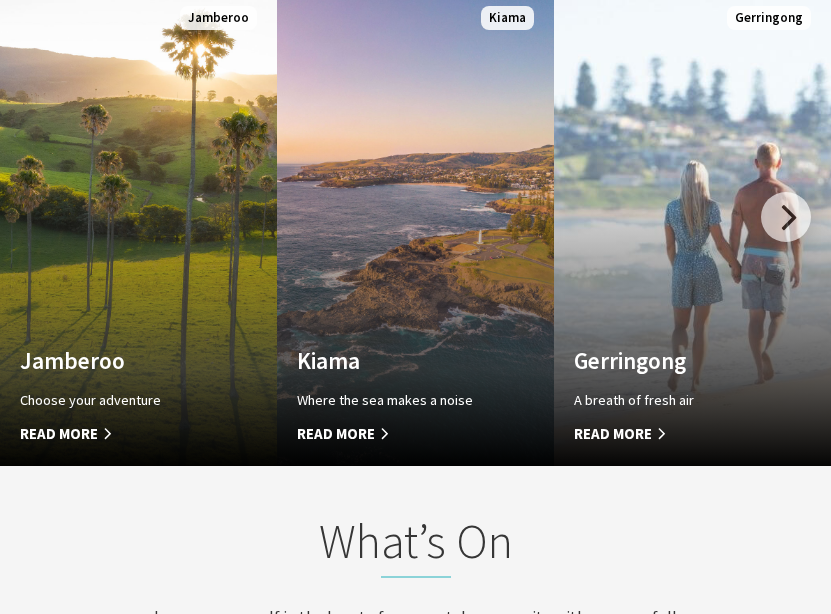 scroll, scrollTop: 1325, scrollLeft: 0, axis: vertical 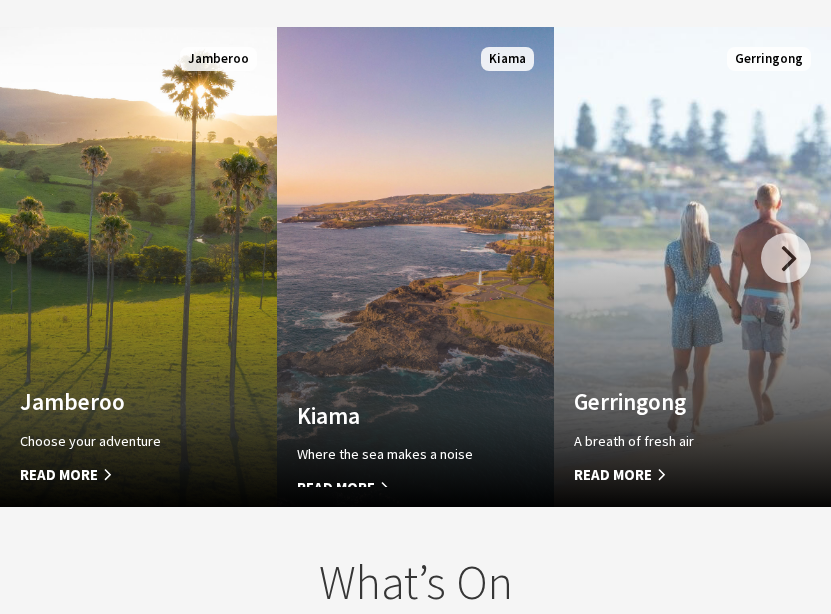 click at bounding box center (690, -144) 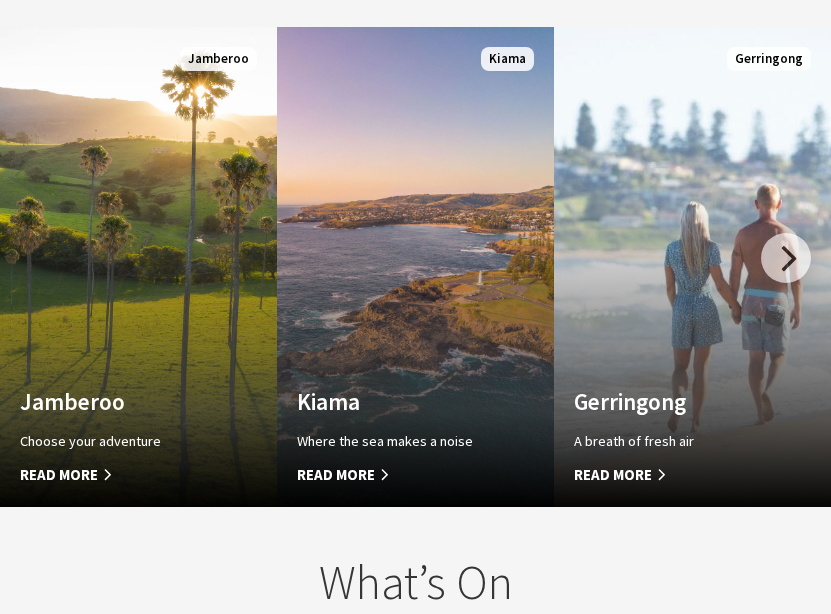 click on "Plan your perfect trip" at bounding box center [690, -45] 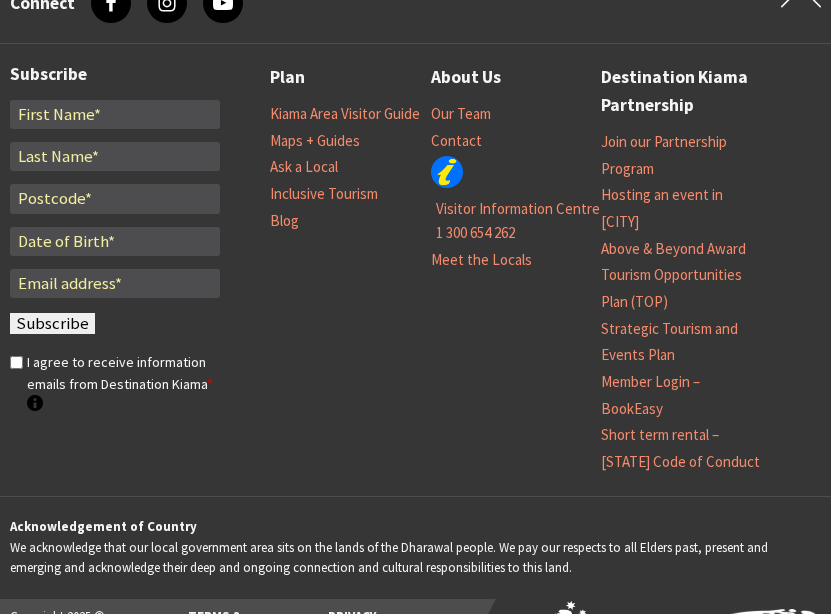 scroll, scrollTop: 6634, scrollLeft: 0, axis: vertical 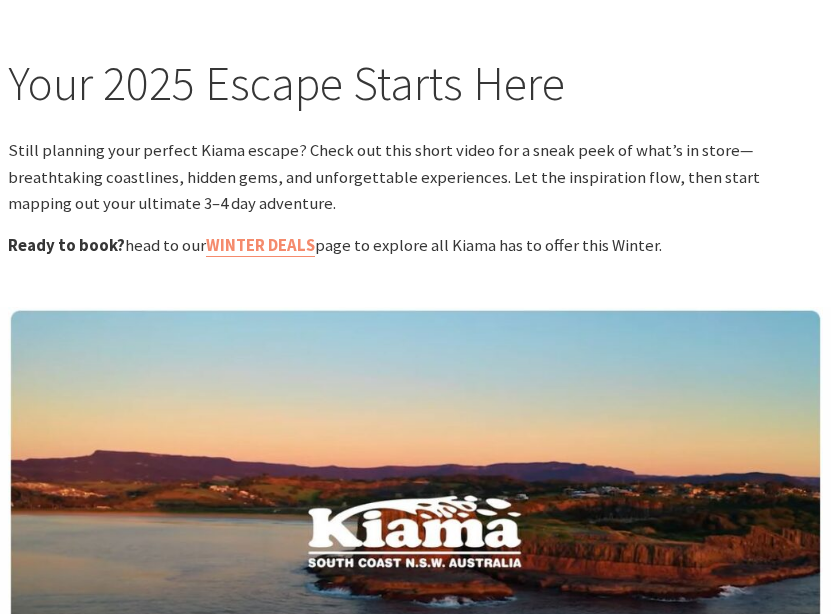 click at bounding box center [415, 524] 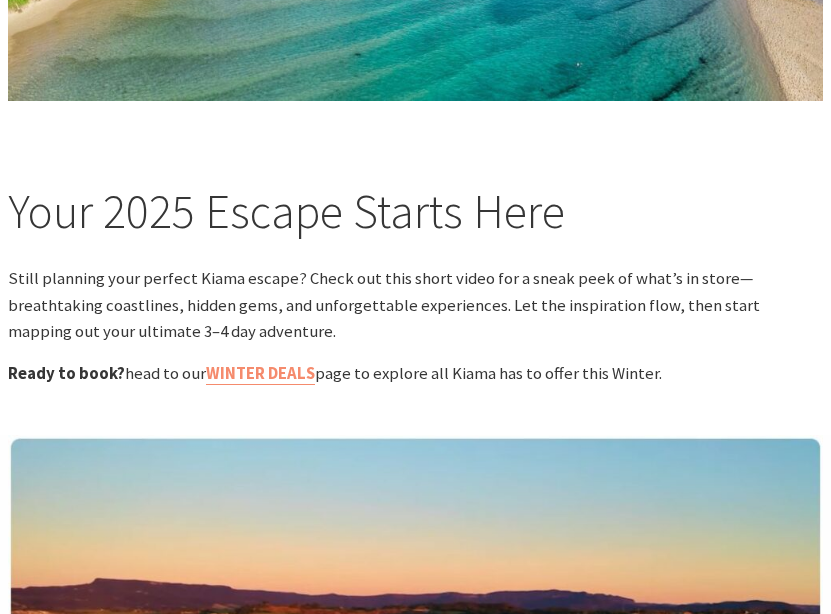 scroll, scrollTop: 8041, scrollLeft: 0, axis: vertical 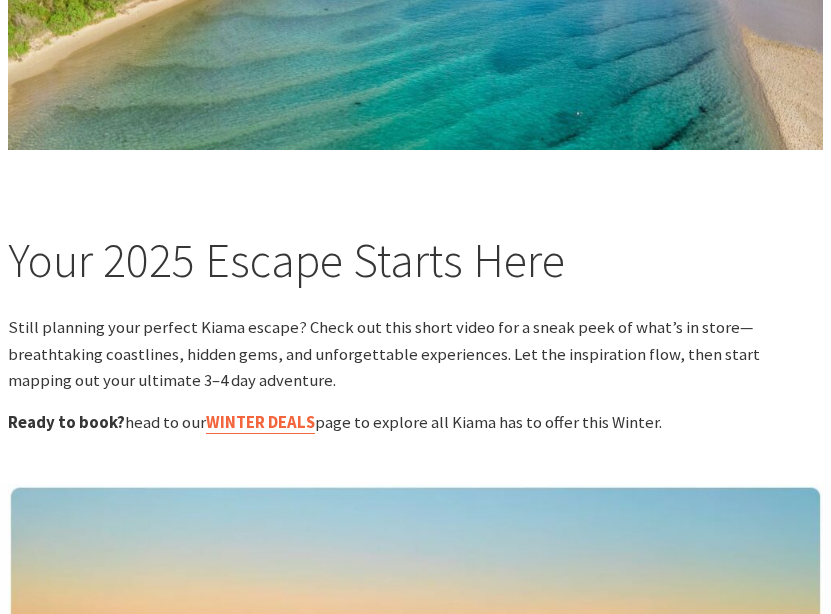 click on "WINTER DEALS" at bounding box center (260, 423) 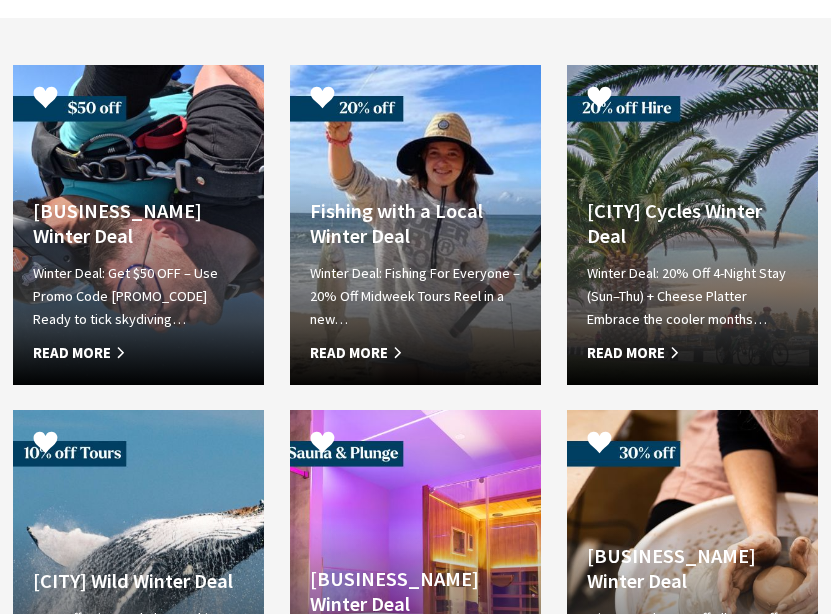 scroll, scrollTop: 1202, scrollLeft: 0, axis: vertical 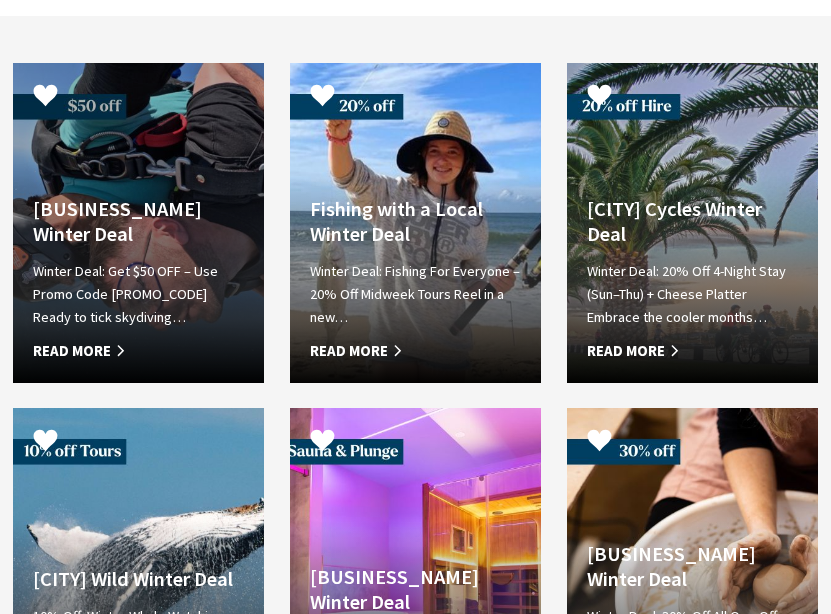 click on "Read More" at bounding box center [138, 351] 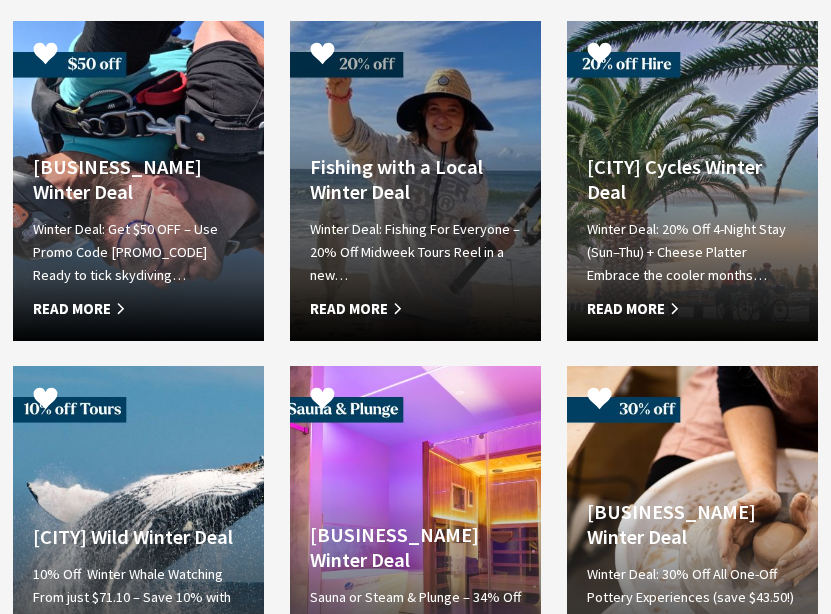 scroll, scrollTop: 1248, scrollLeft: 0, axis: vertical 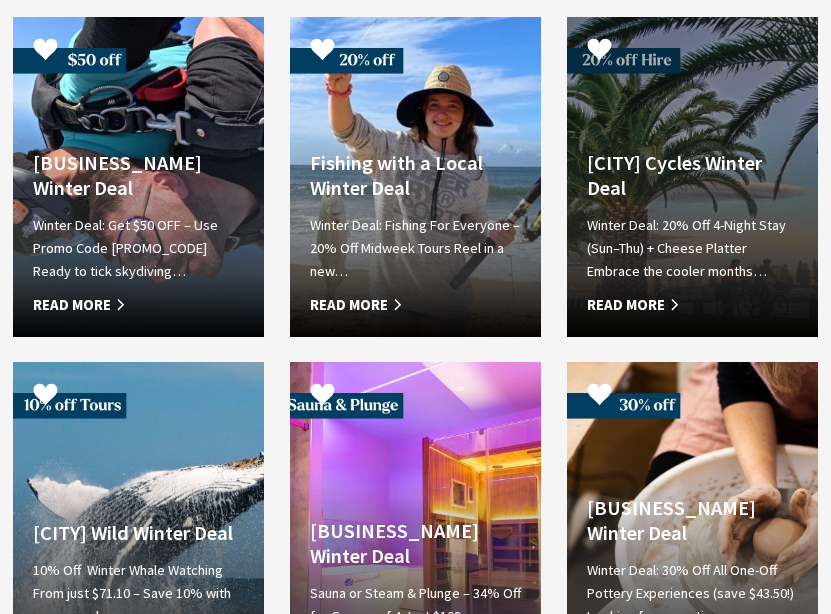 click on "Winter Deal: 20% Off Half & Full Day E-Bike Hire Embrace the cooler months…" at bounding box center (692, 248) 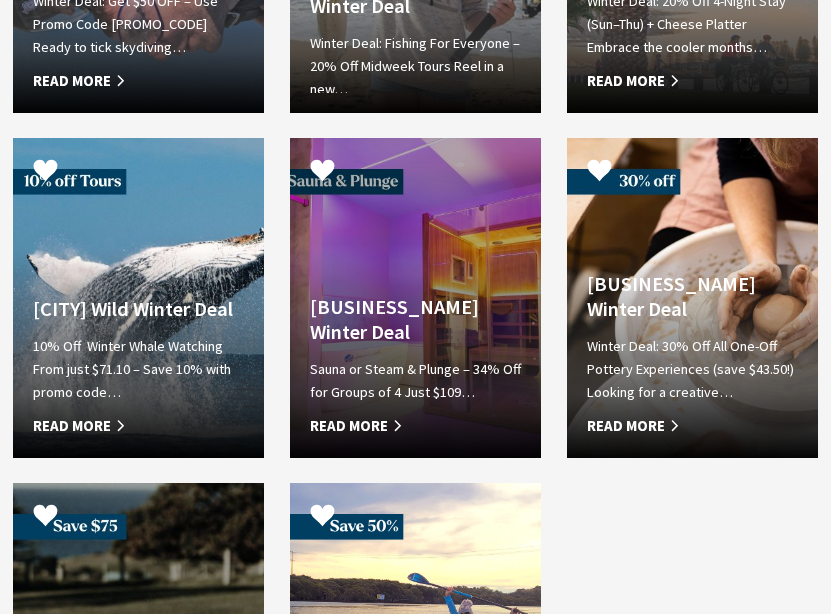 scroll, scrollTop: 1474, scrollLeft: 0, axis: vertical 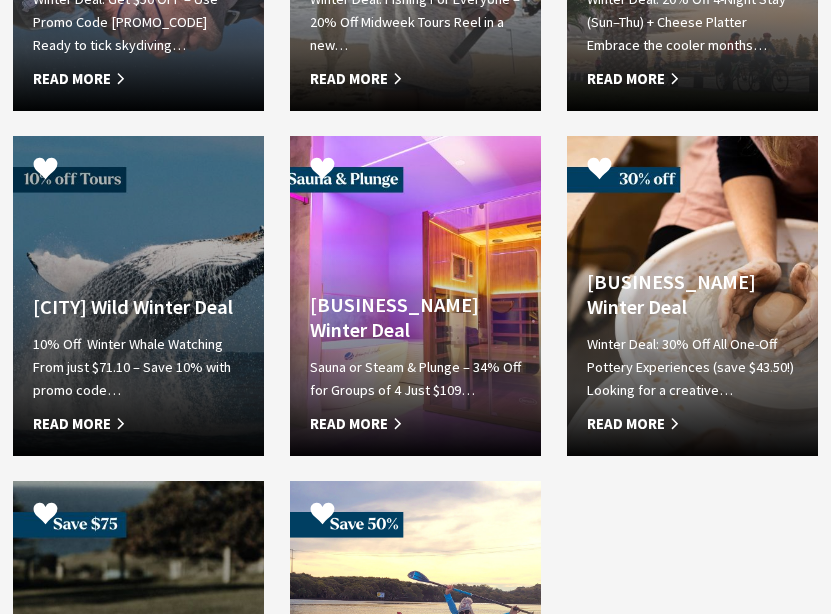 click on "Shellharbour Wild Winter Deal
10% Off  Winter Whale Watching   From just $71.10 – Save 10% with promo code…
Read More" at bounding box center (138, 365) 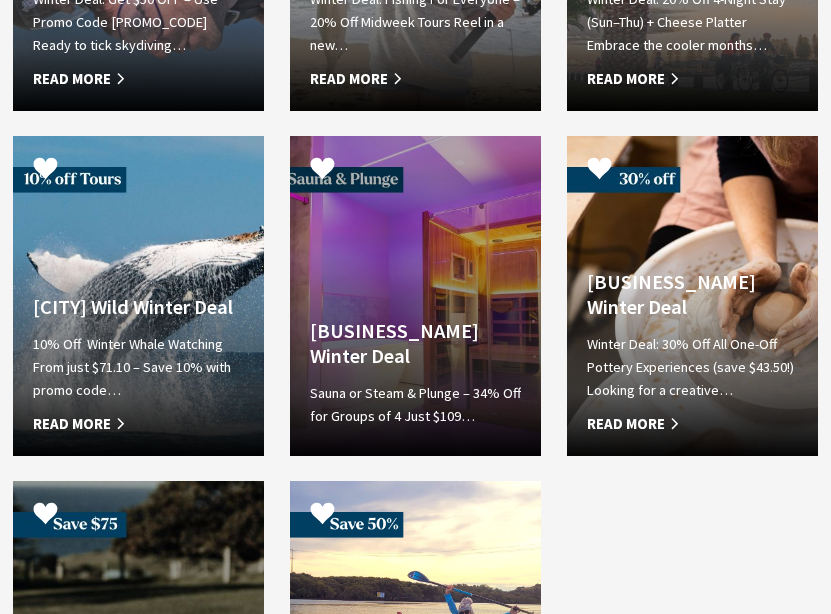 click on "Siam Balance Float and Wellness Winter Deal" at bounding box center (415, 343) 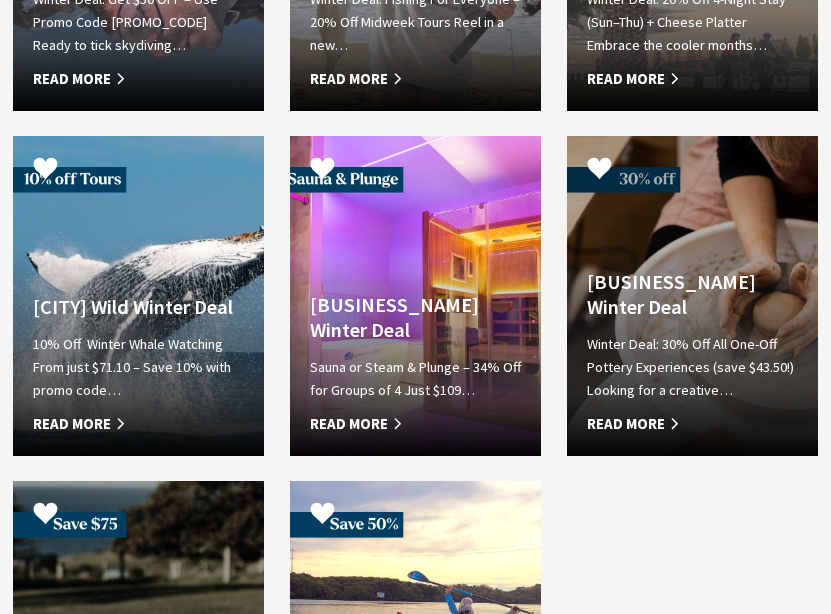 click on "Winter Deal: 30% Off All One-Off Pottery Experiences (save $43.50!) Looking for a creative…" at bounding box center (692, 367) 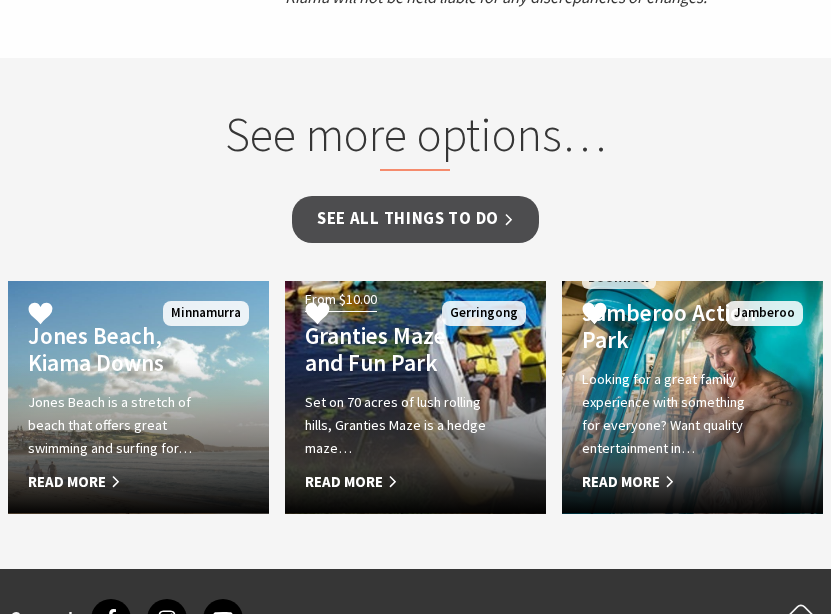 scroll, scrollTop: 1959, scrollLeft: 0, axis: vertical 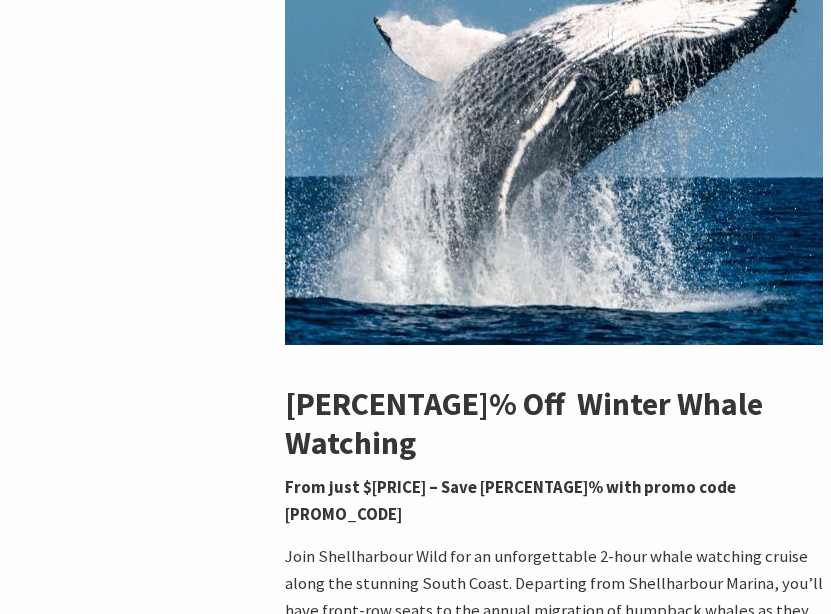 click at bounding box center [554, 87] 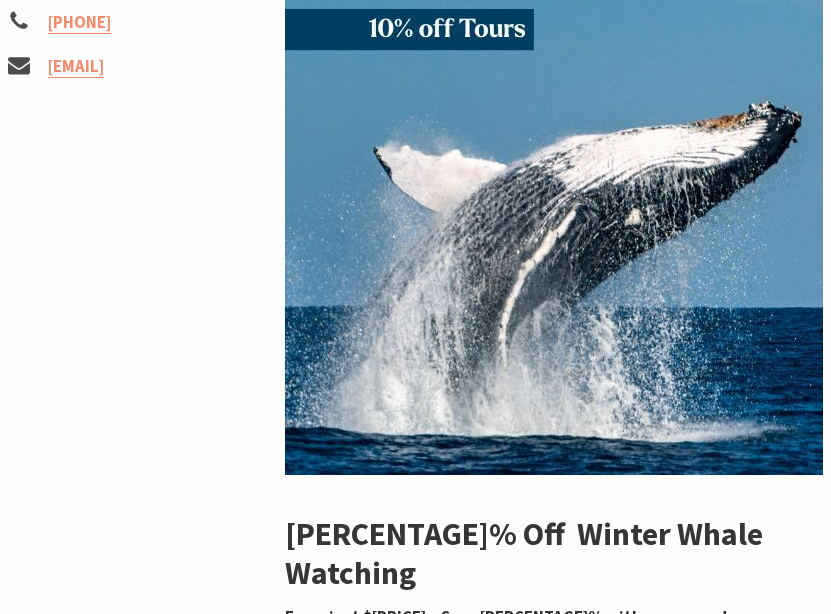 scroll, scrollTop: 381, scrollLeft: 0, axis: vertical 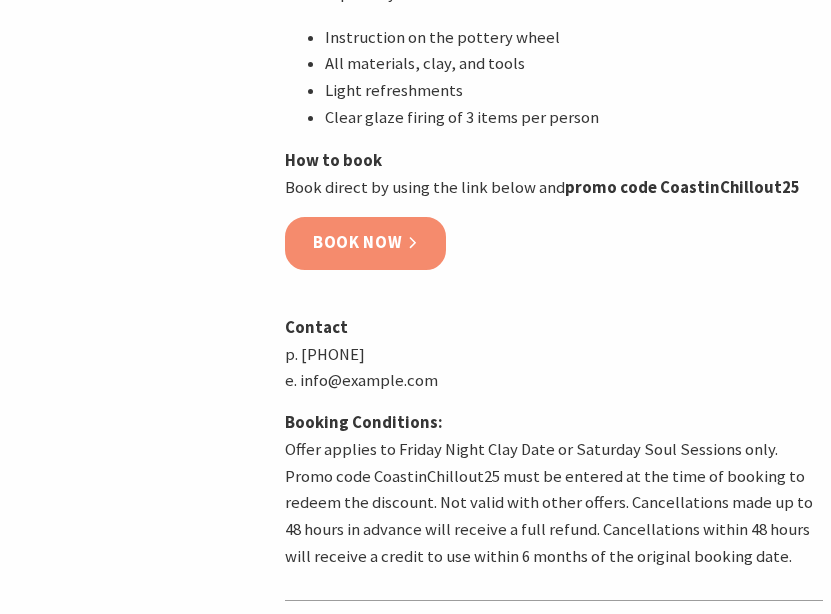 click on "Book now" at bounding box center (365, 243) 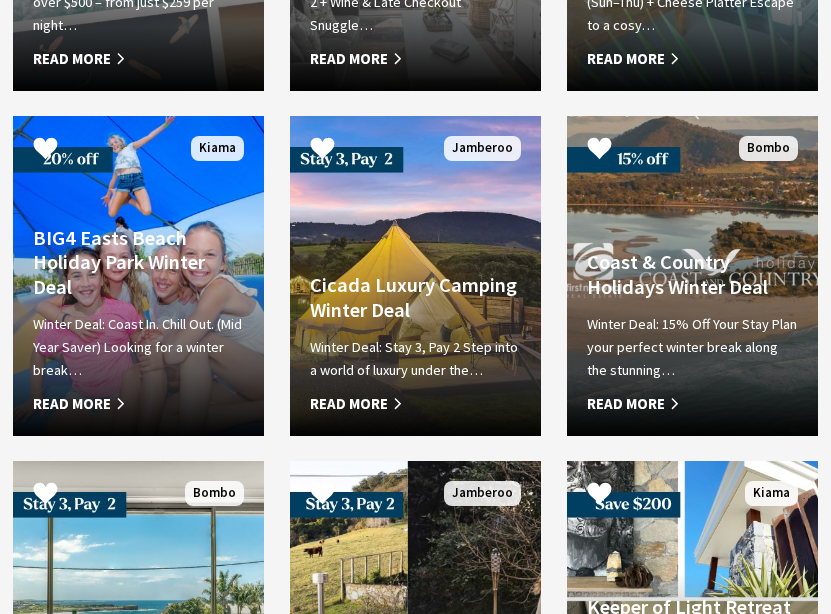 scroll, scrollTop: 4612, scrollLeft: 0, axis: vertical 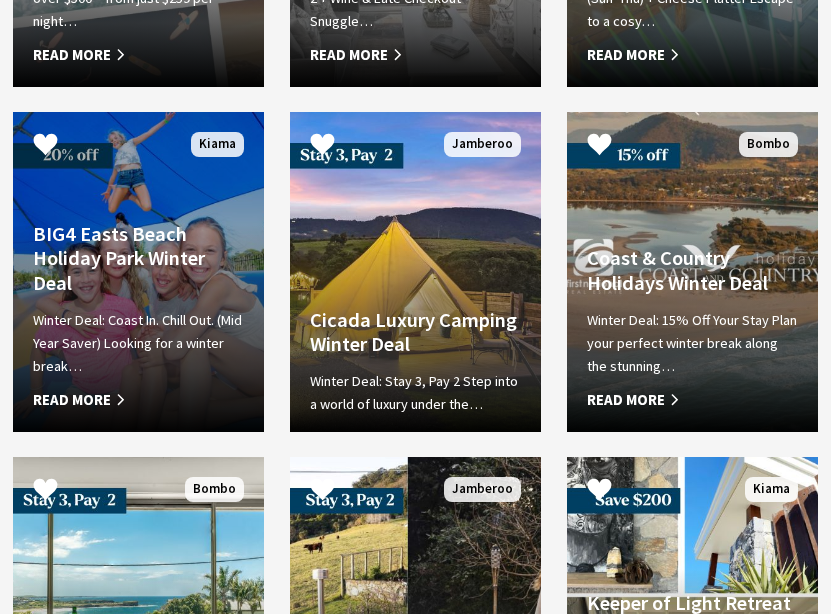 click on "Winter Deal: Coast In. Chill Out. (Mid Year Saver) Looking for a winter break…" at bounding box center [138, 343] 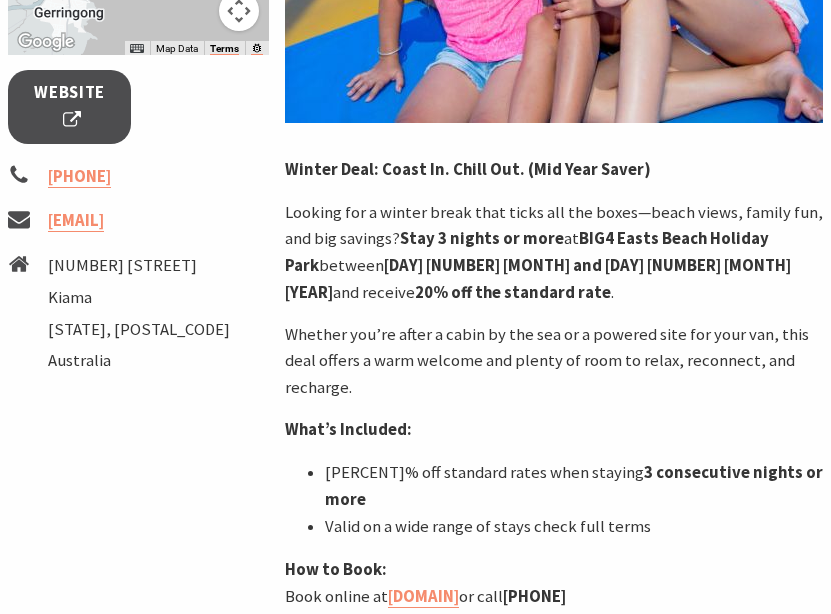 scroll, scrollTop: 735, scrollLeft: 0, axis: vertical 